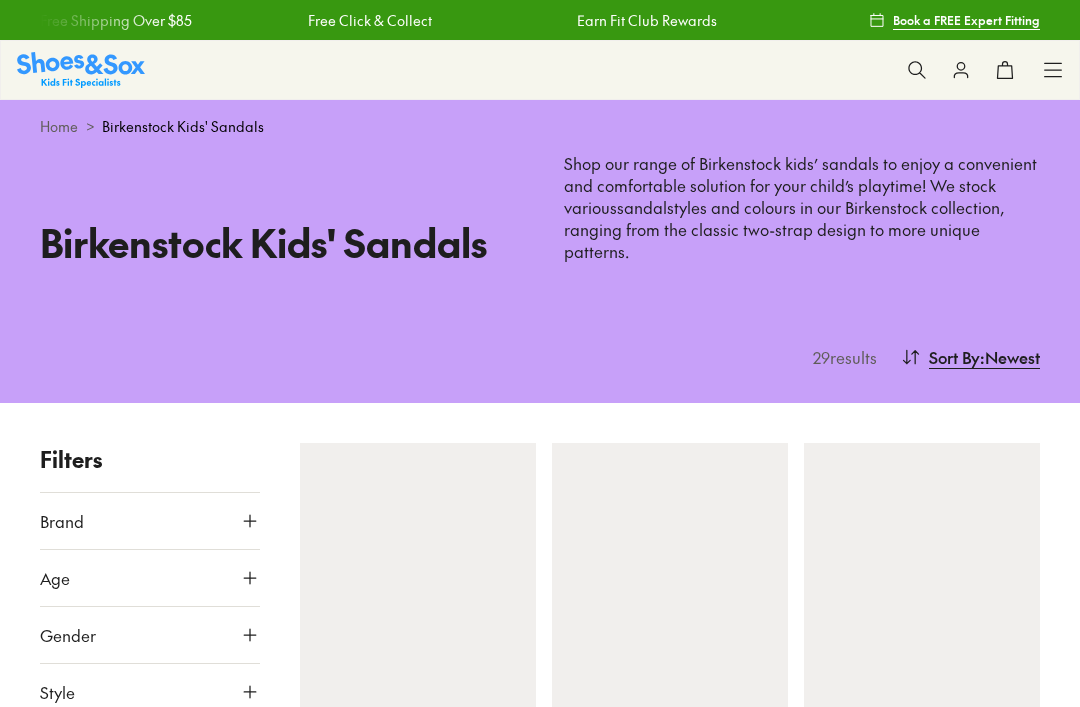 type on "***" 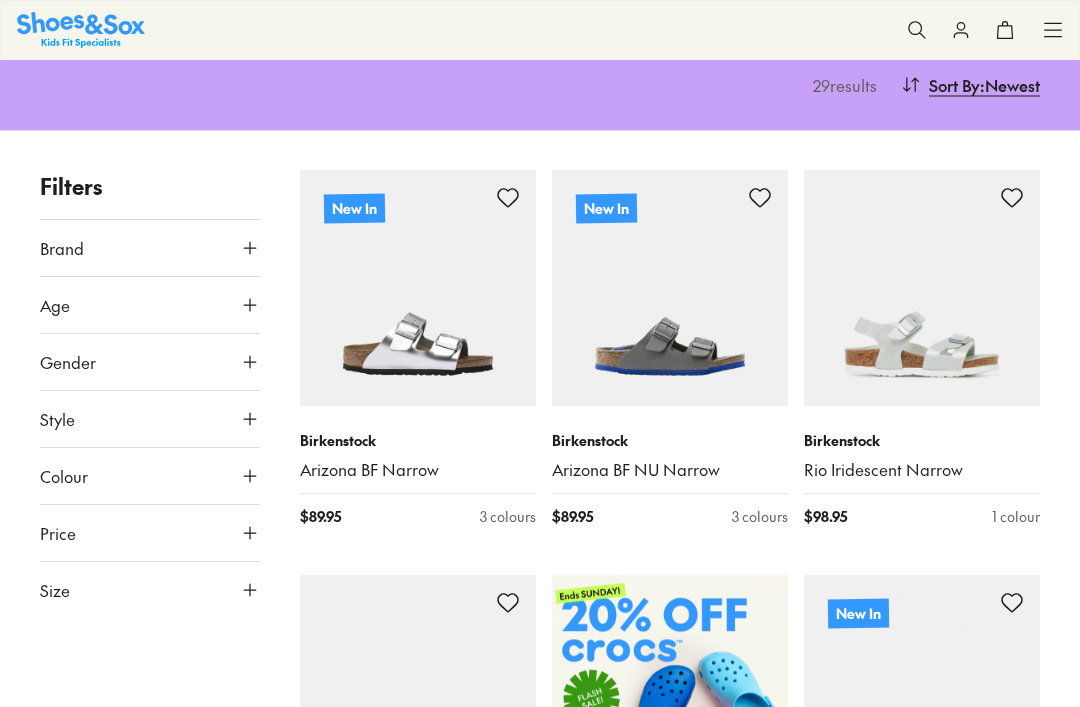 scroll, scrollTop: 325, scrollLeft: 0, axis: vertical 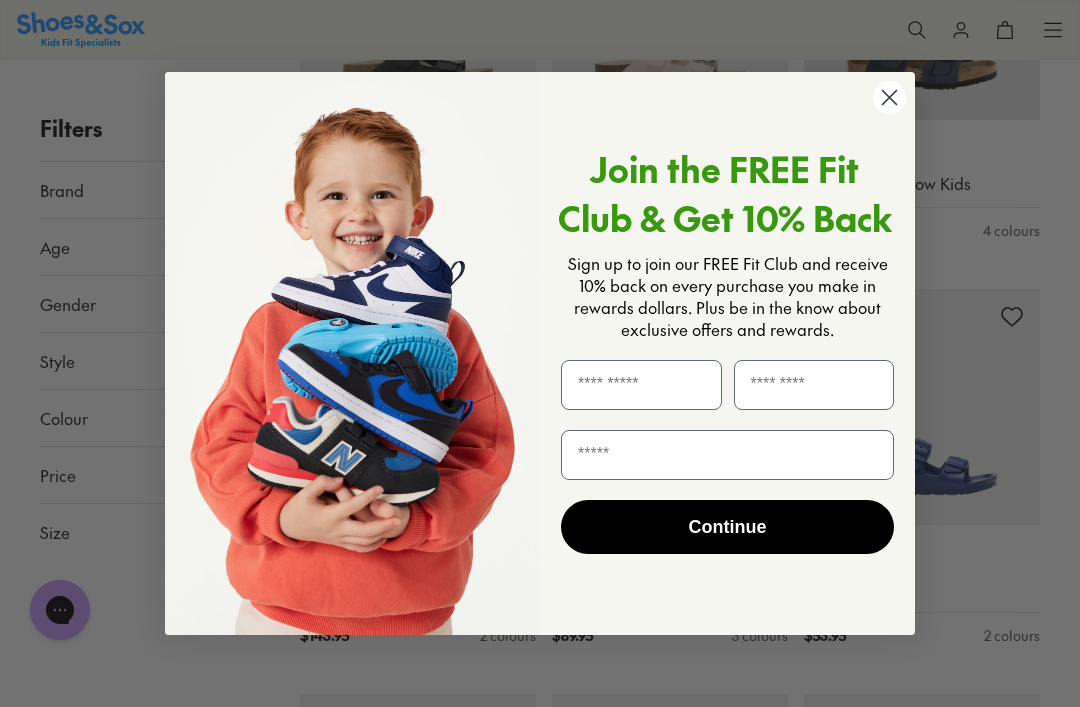 click 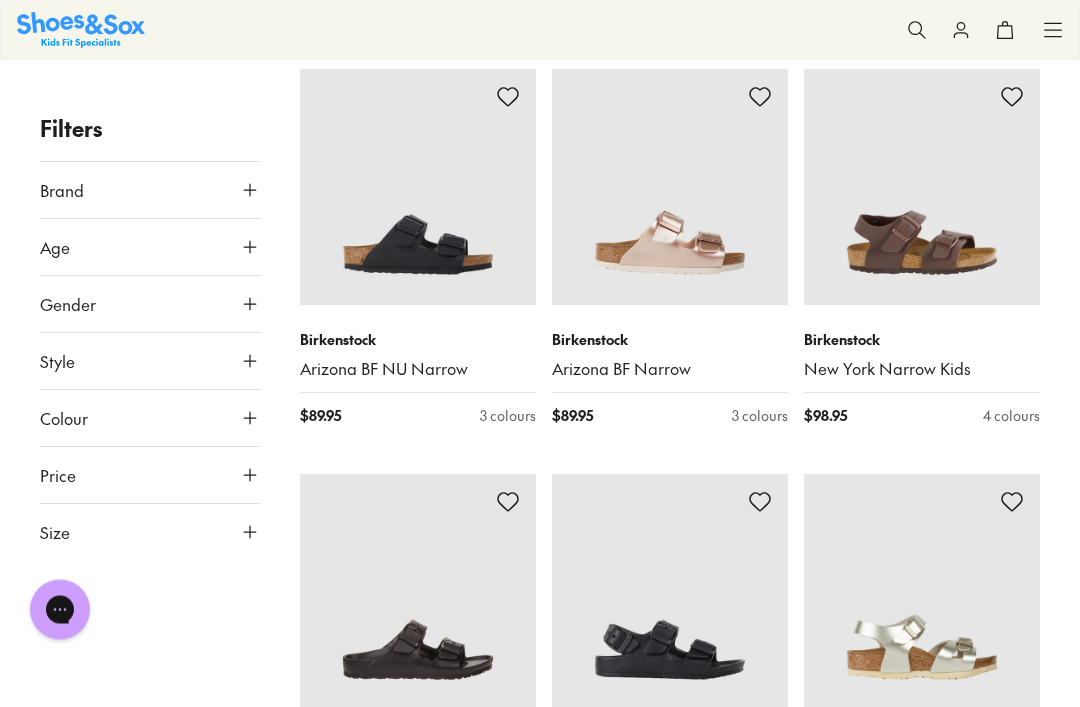 scroll, scrollTop: 2800, scrollLeft: 0, axis: vertical 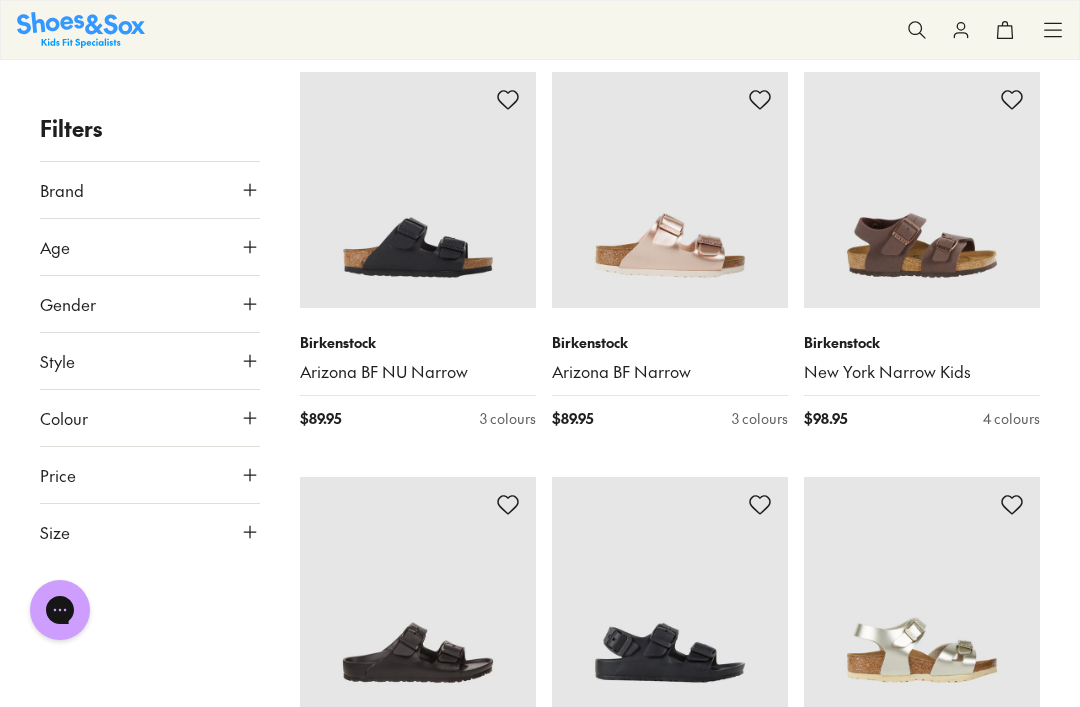 click at bounding box center (418, 190) 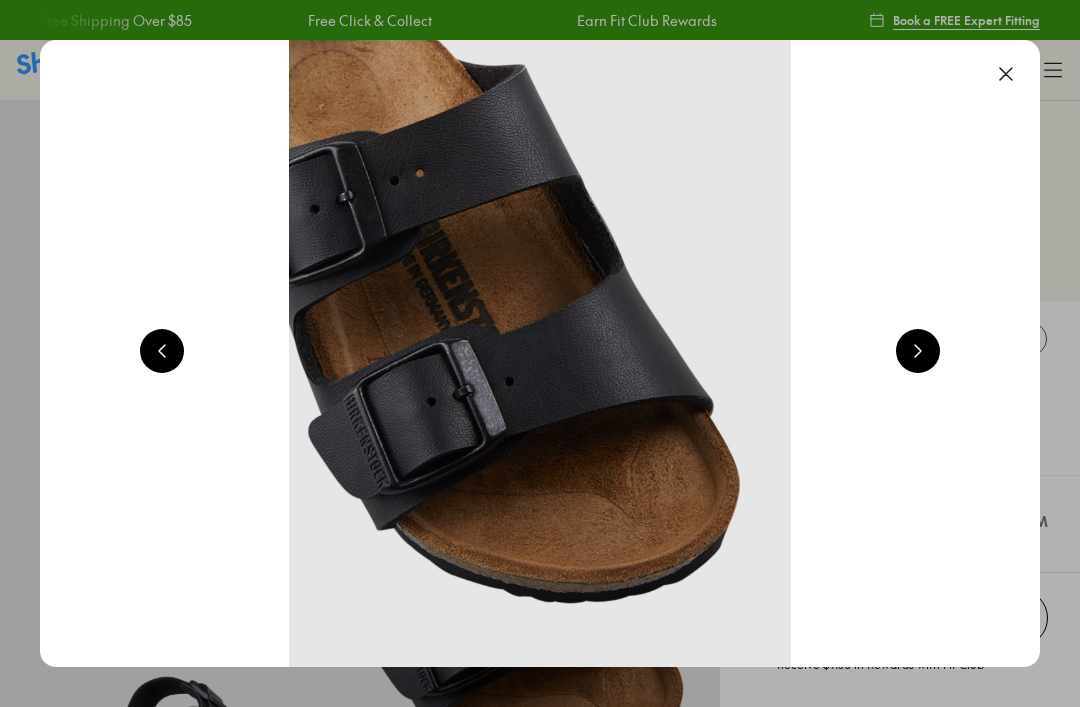 scroll, scrollTop: 0, scrollLeft: 0, axis: both 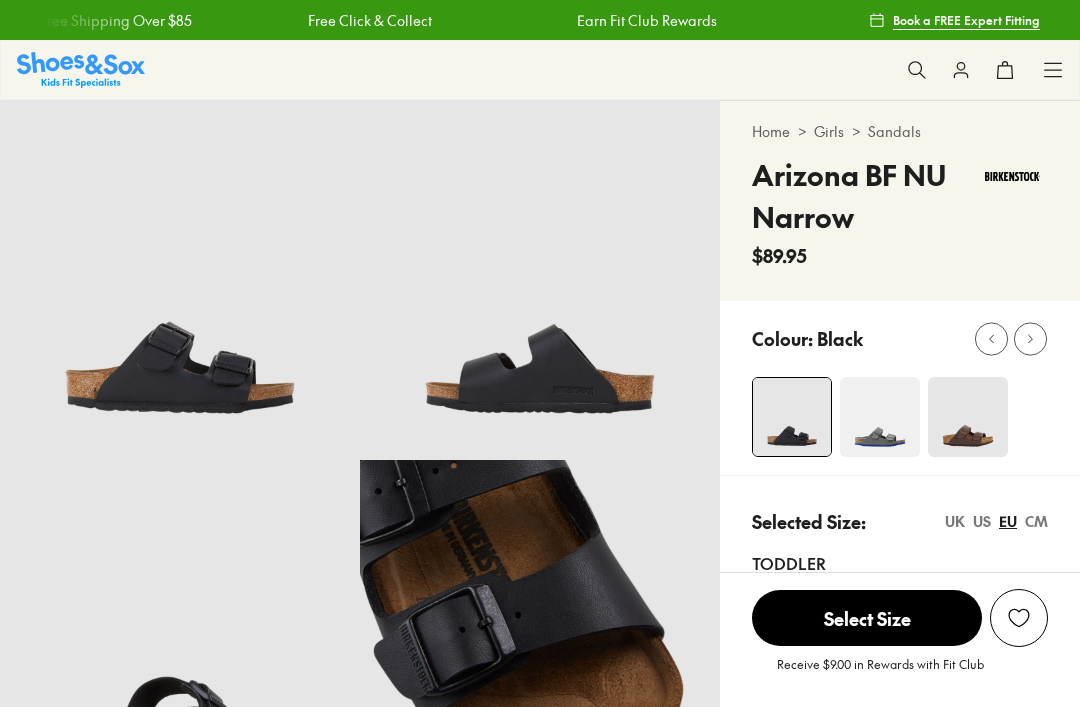 select on "*" 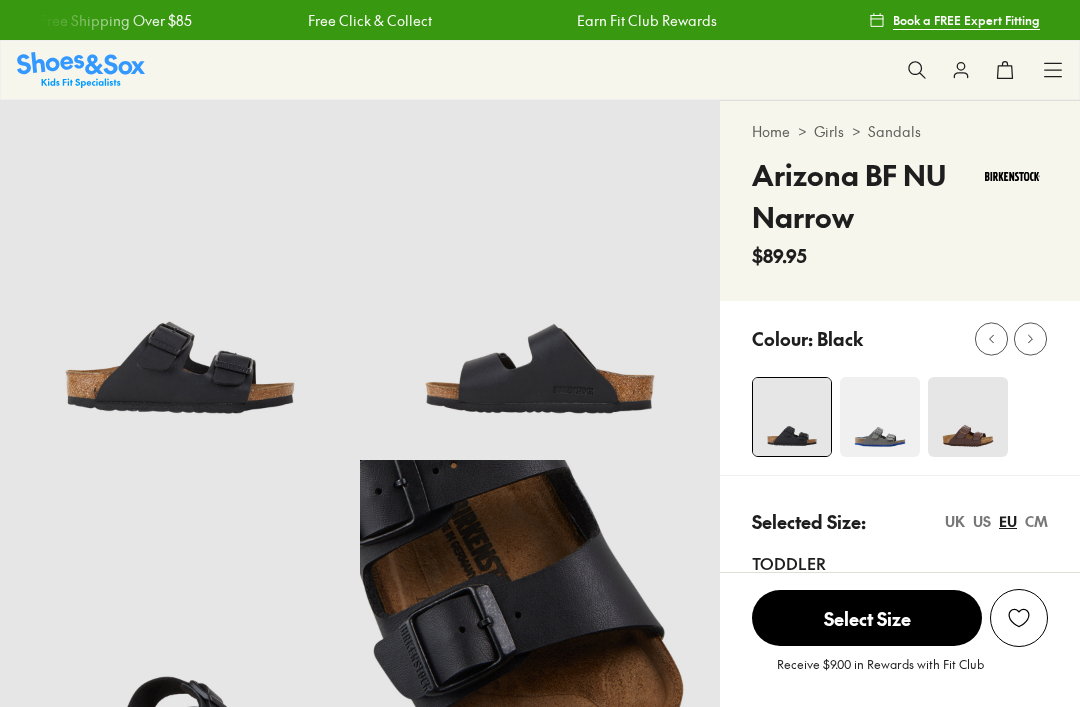 scroll, scrollTop: 0, scrollLeft: 0, axis: both 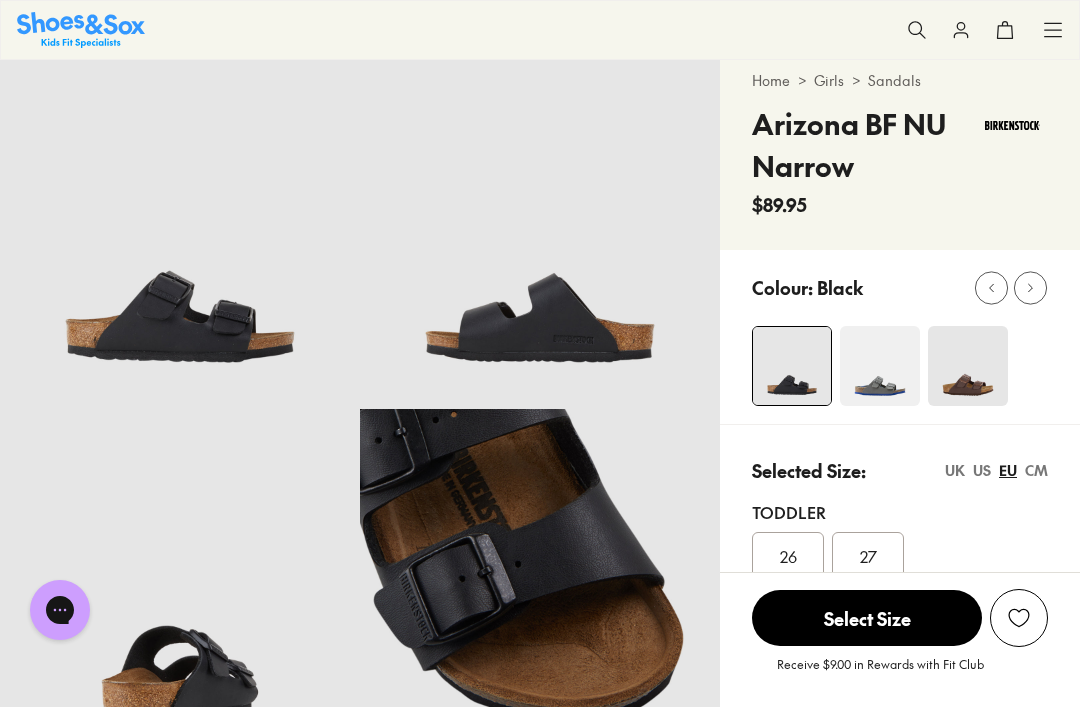 click at bounding box center (880, 366) 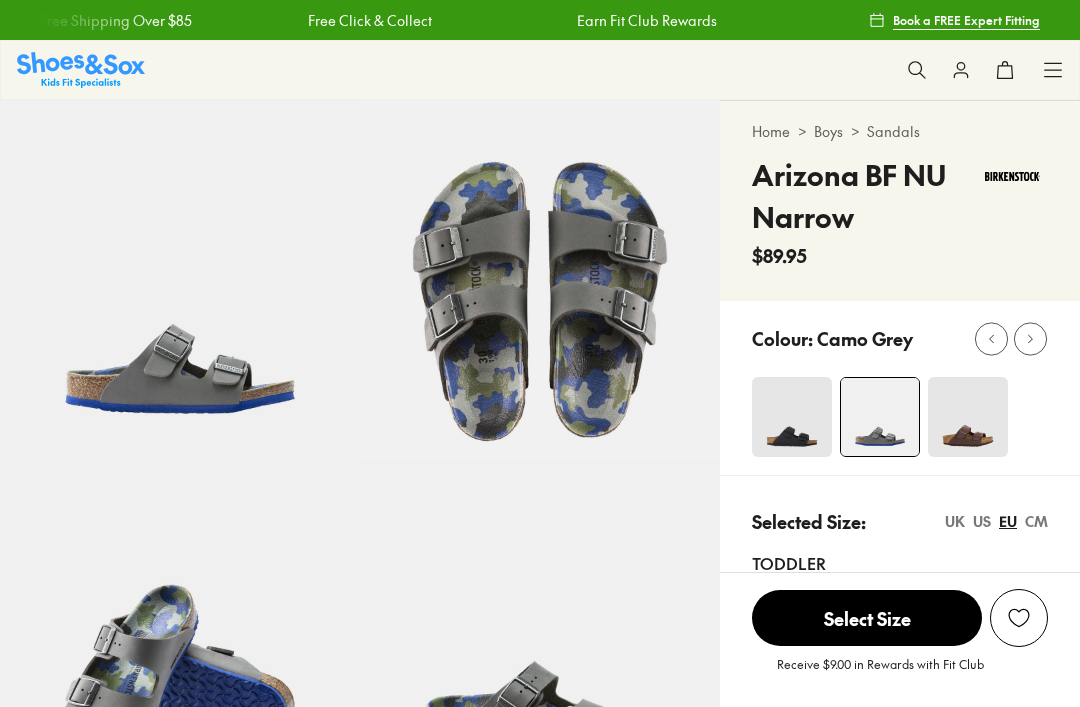 scroll, scrollTop: 0, scrollLeft: 0, axis: both 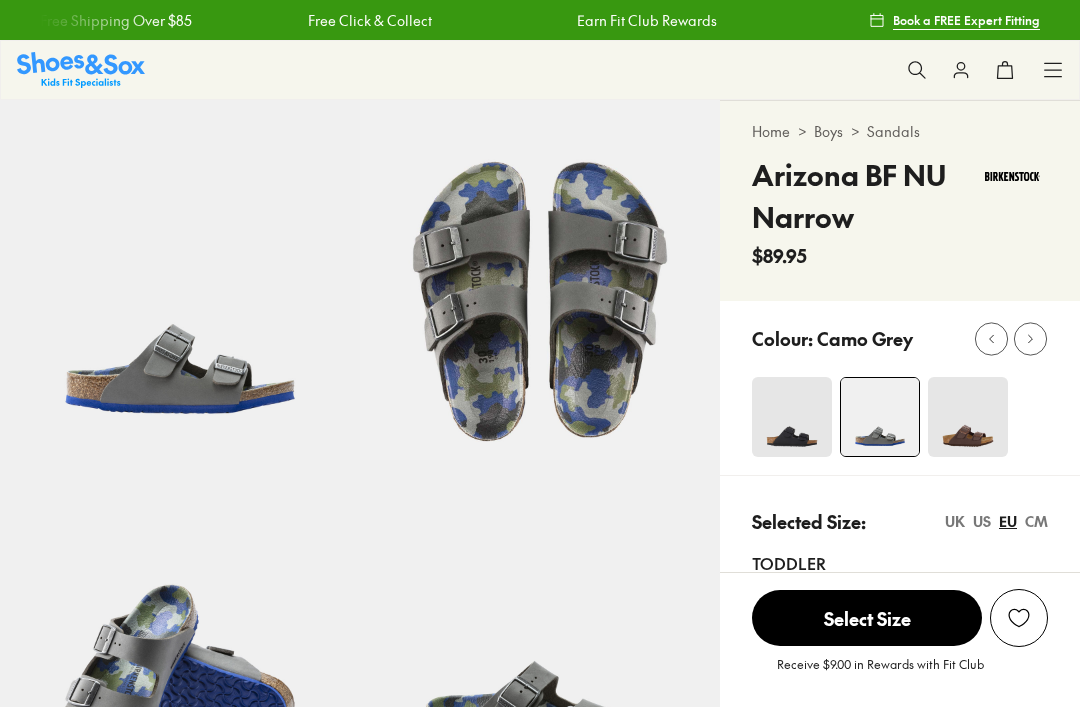 select on "*" 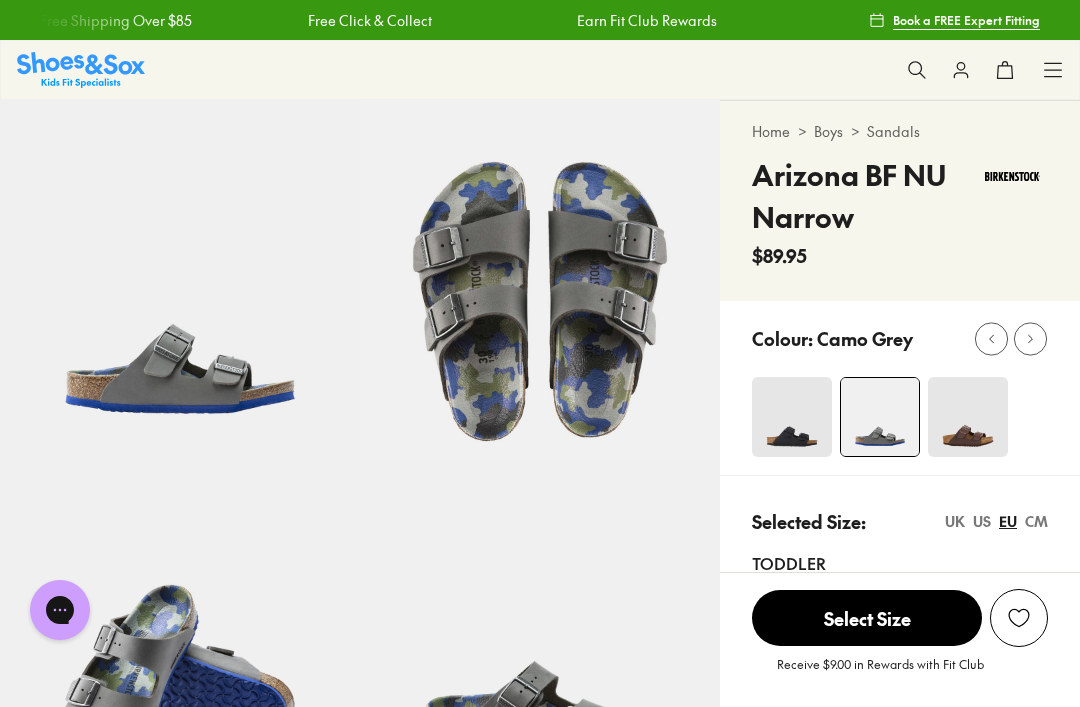 scroll, scrollTop: 0, scrollLeft: 0, axis: both 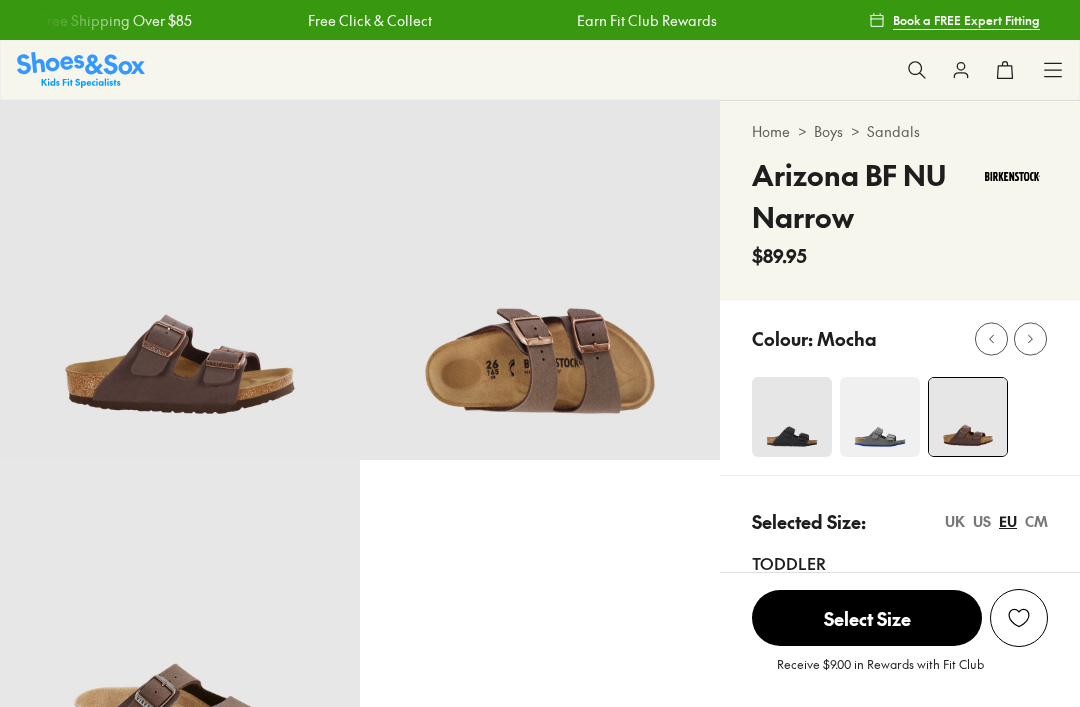 select on "*" 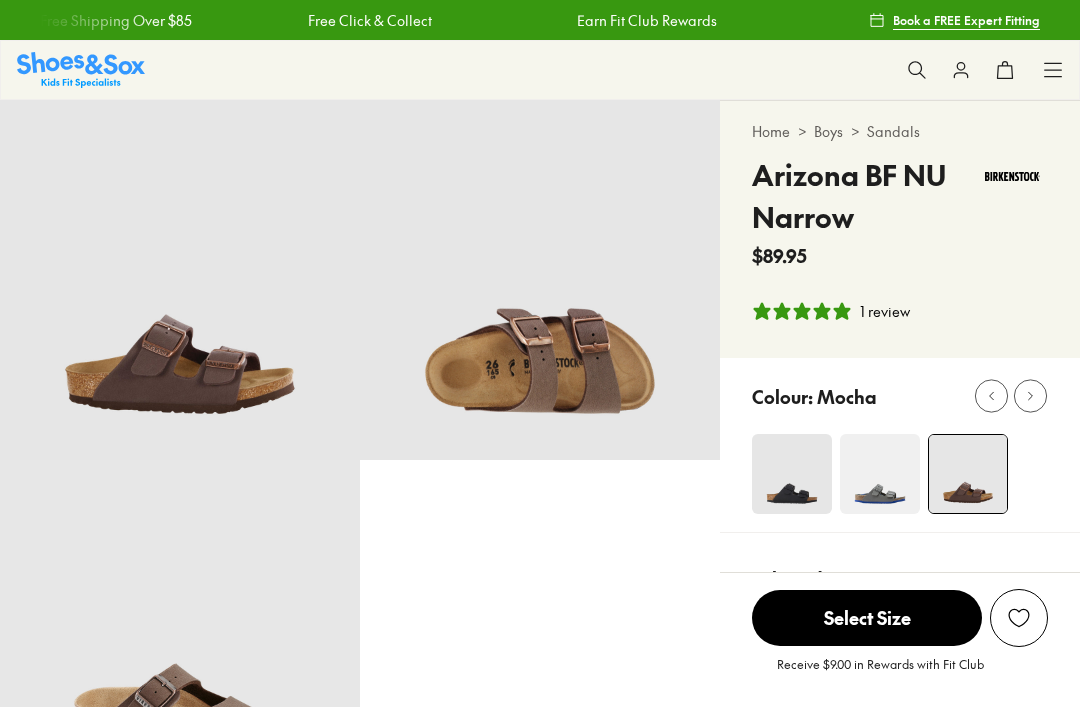 scroll, scrollTop: 0, scrollLeft: 0, axis: both 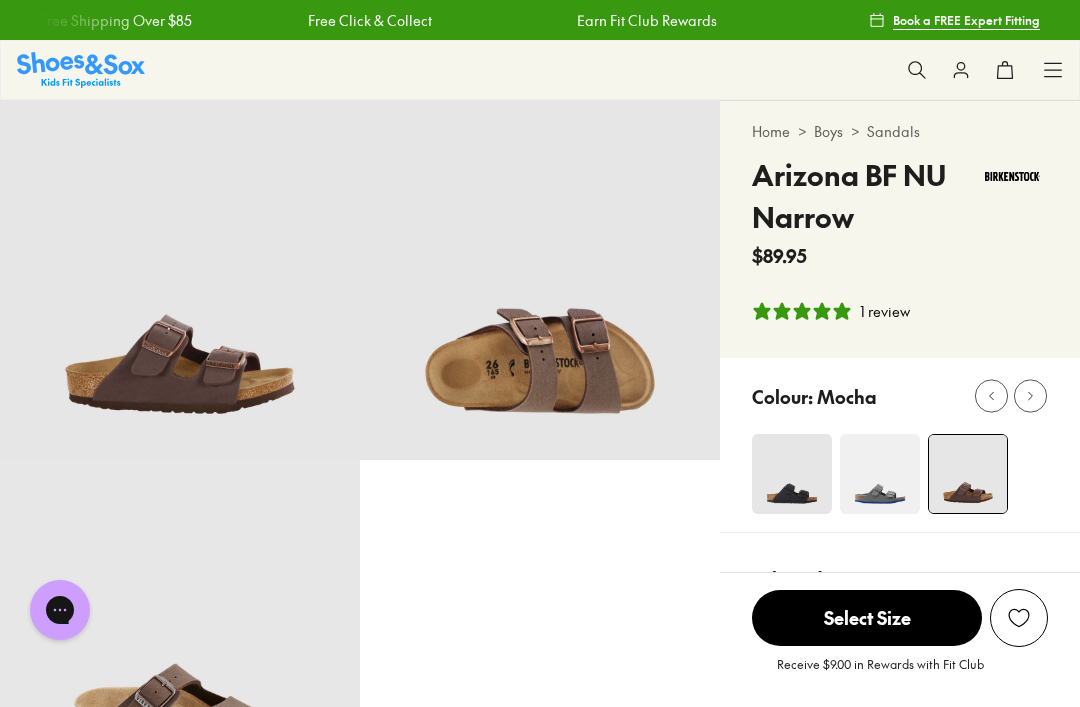 click at bounding box center (792, 474) 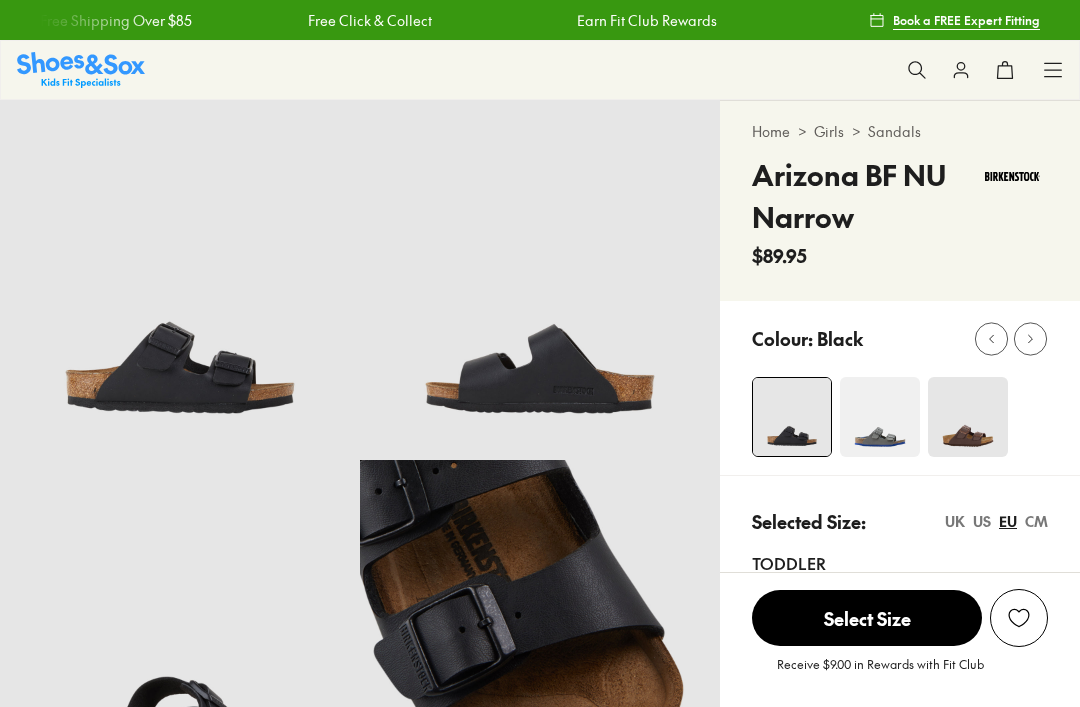 scroll, scrollTop: 0, scrollLeft: 0, axis: both 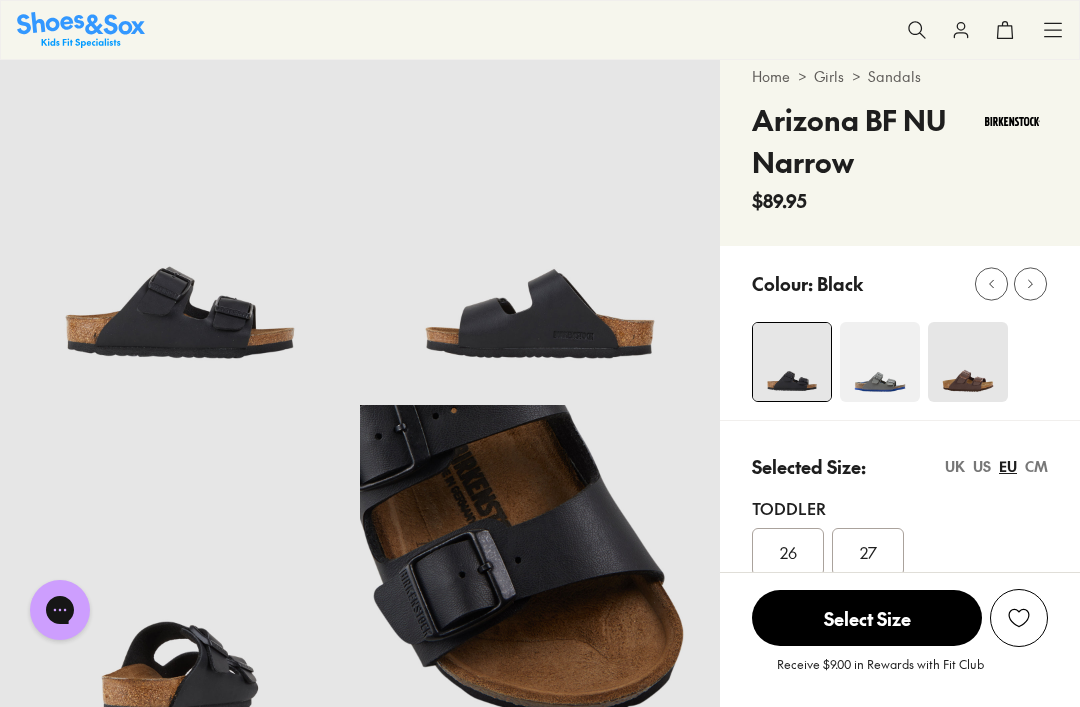 click on "US" at bounding box center (982, 466) 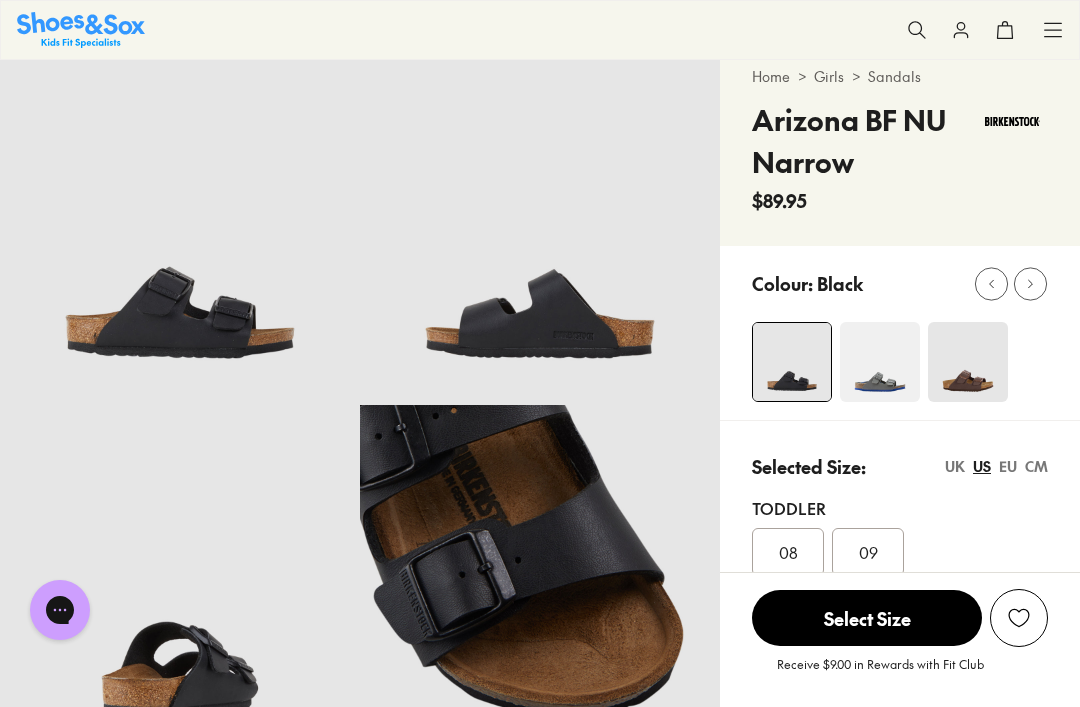 click on "09" at bounding box center (868, 552) 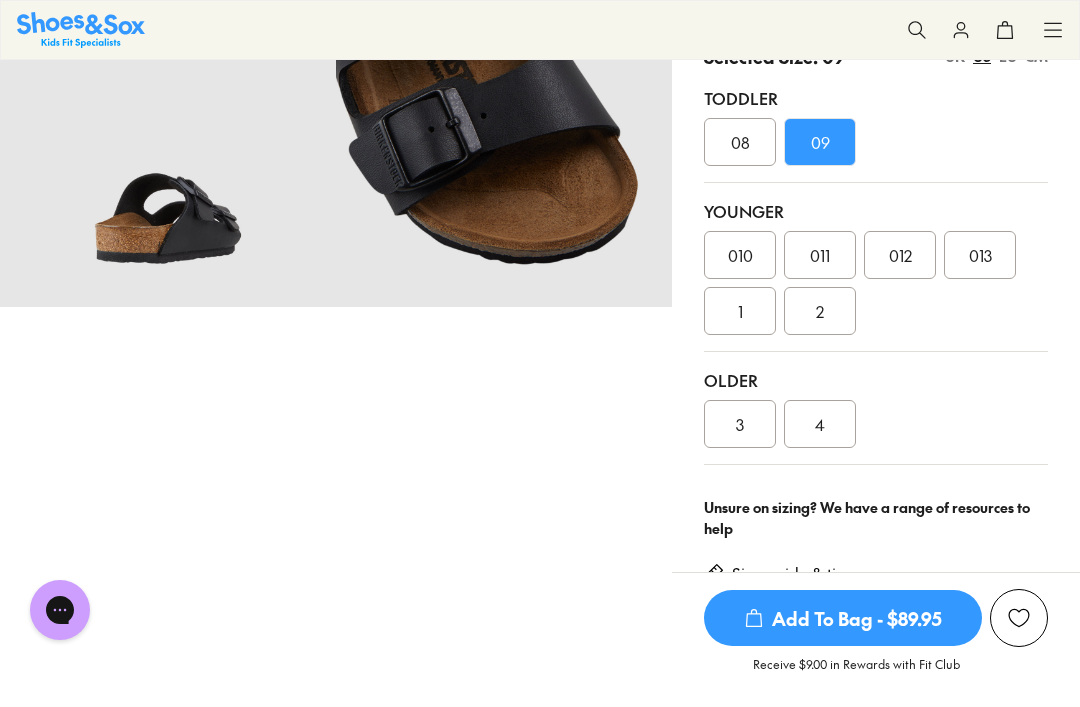 scroll, scrollTop: 461, scrollLeft: 0, axis: vertical 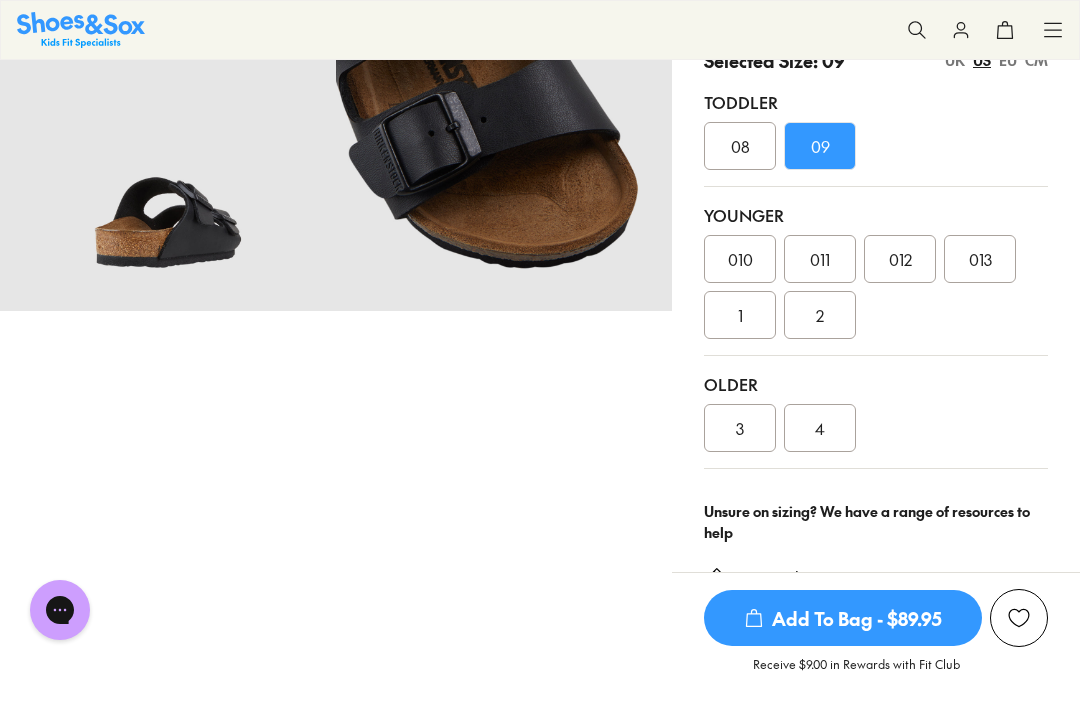 click on "3" at bounding box center (740, 428) 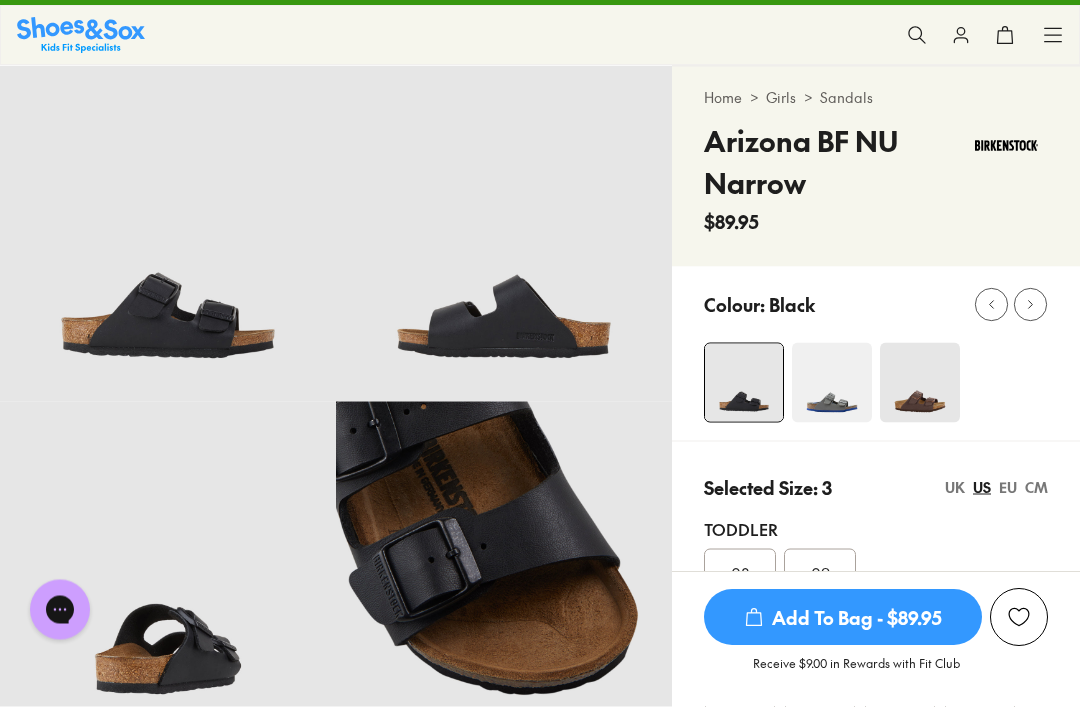scroll, scrollTop: 0, scrollLeft: 0, axis: both 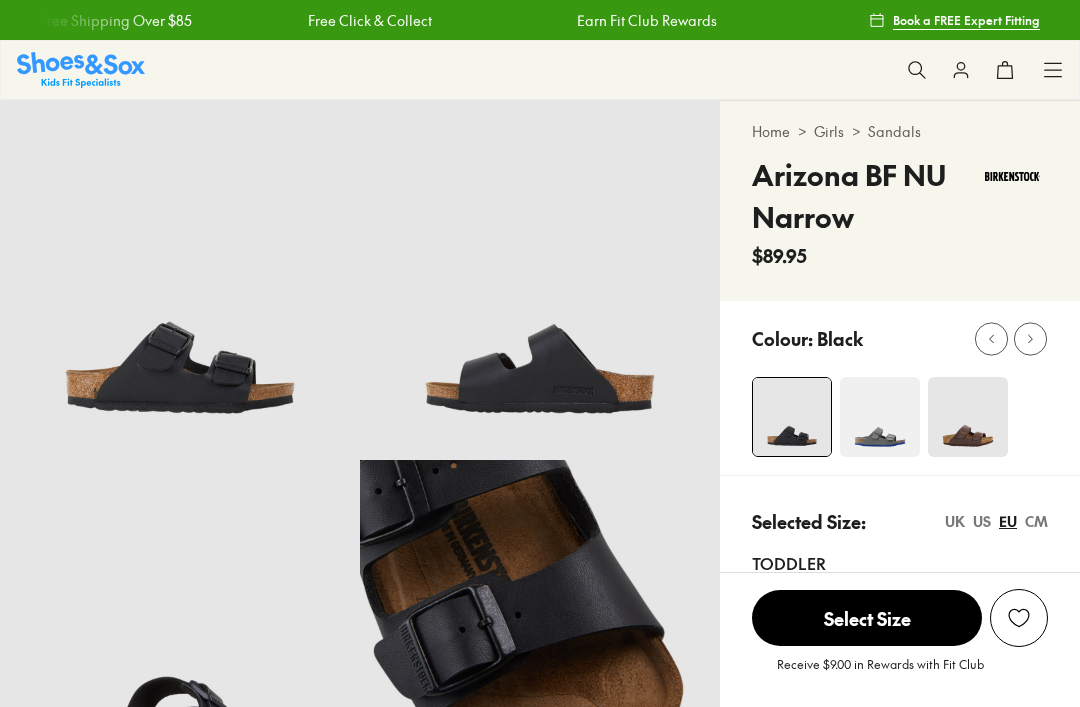 select on "*" 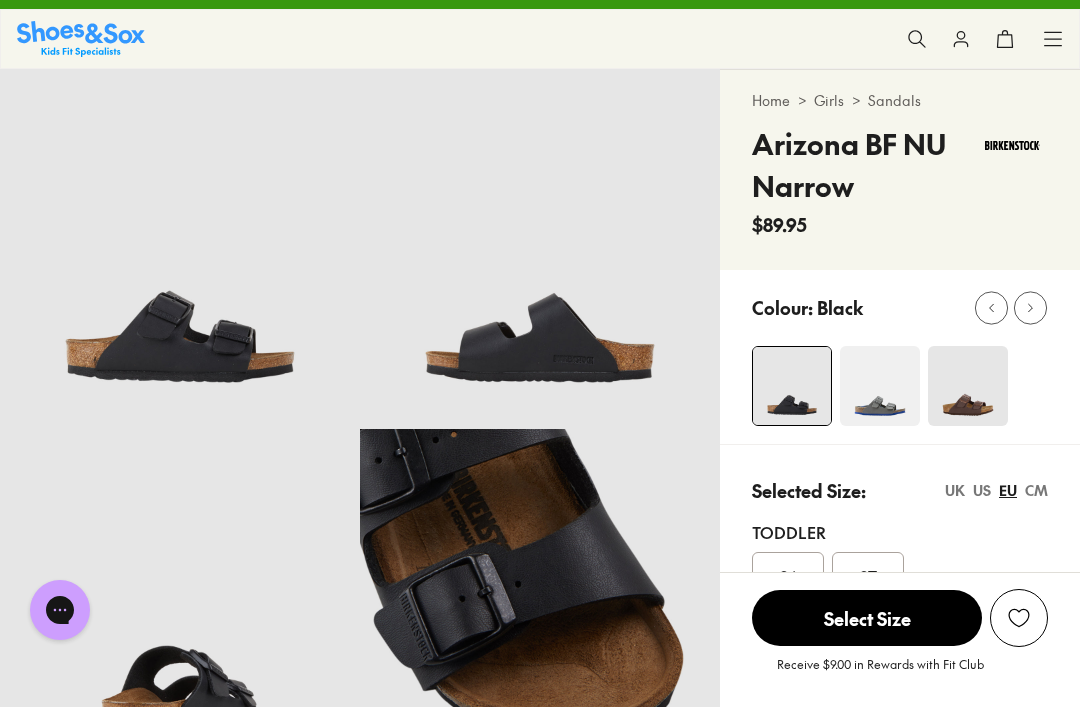 scroll, scrollTop: 0, scrollLeft: 0, axis: both 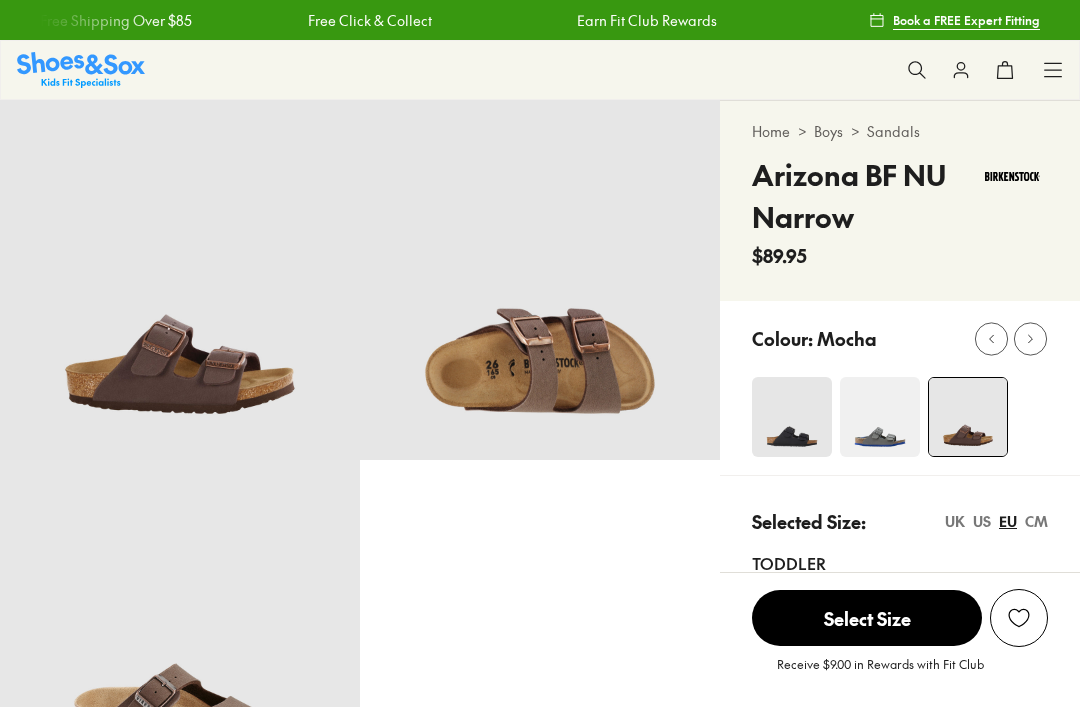 select on "*" 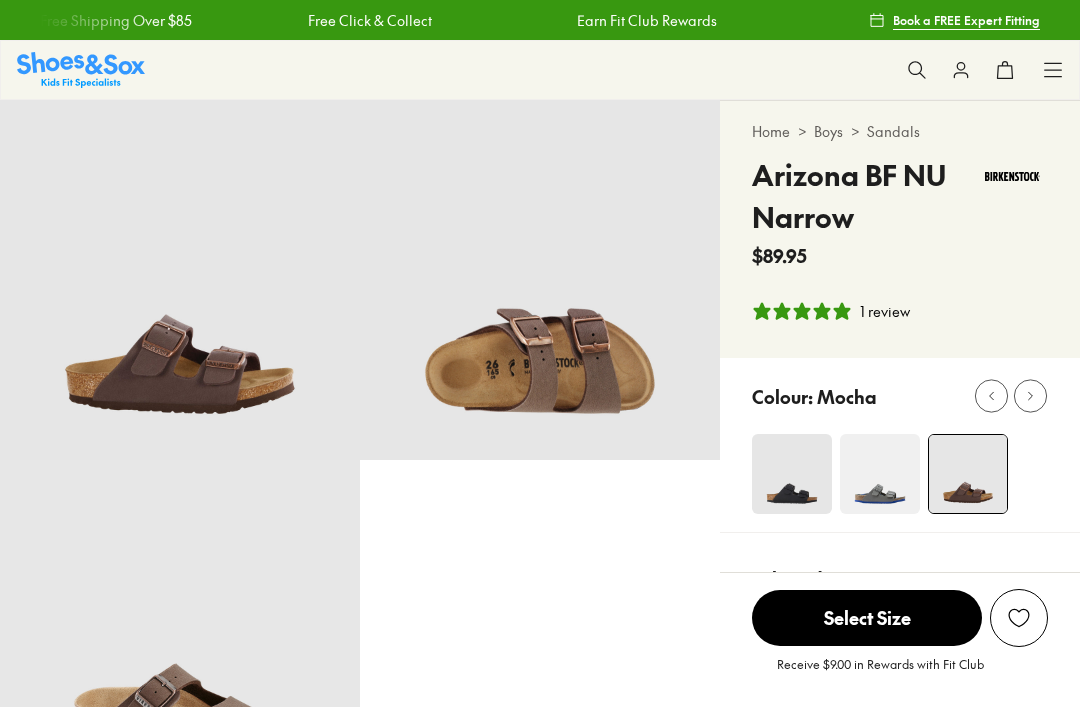 scroll, scrollTop: 0, scrollLeft: 0, axis: both 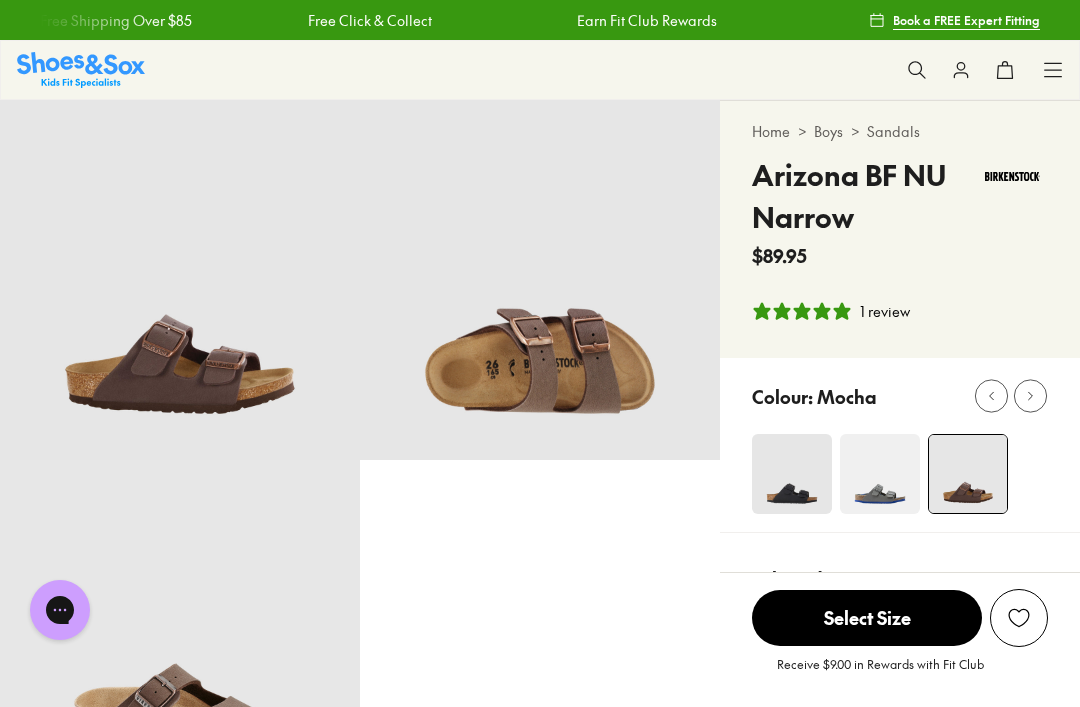 click at bounding box center [792, 474] 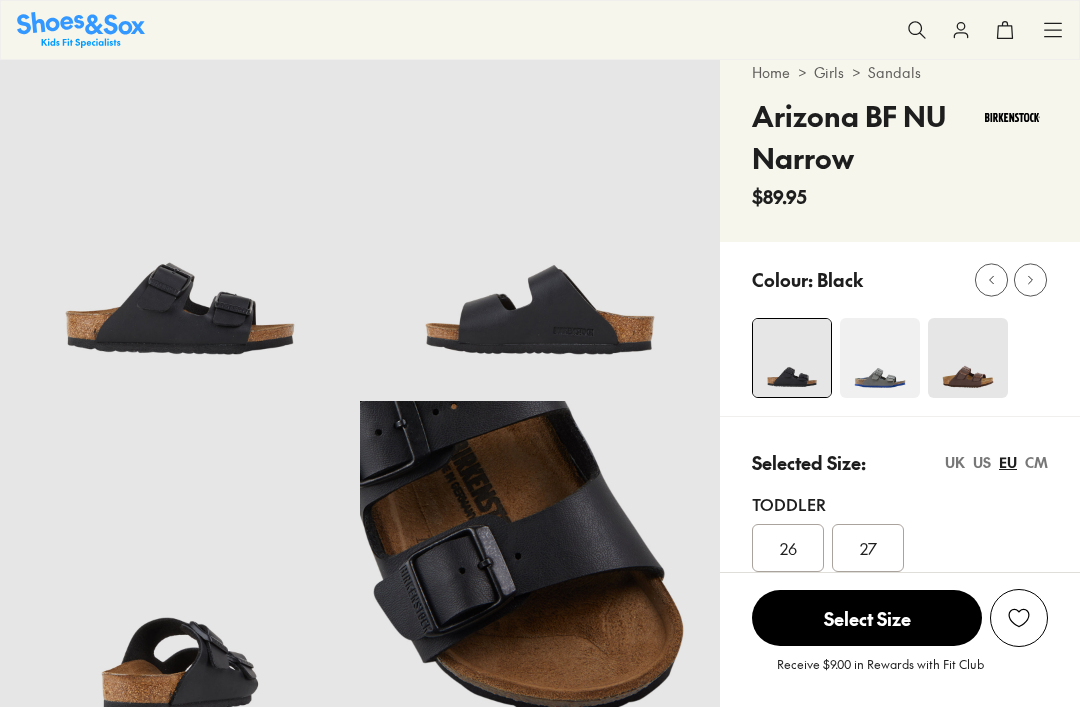 scroll, scrollTop: 62, scrollLeft: 0, axis: vertical 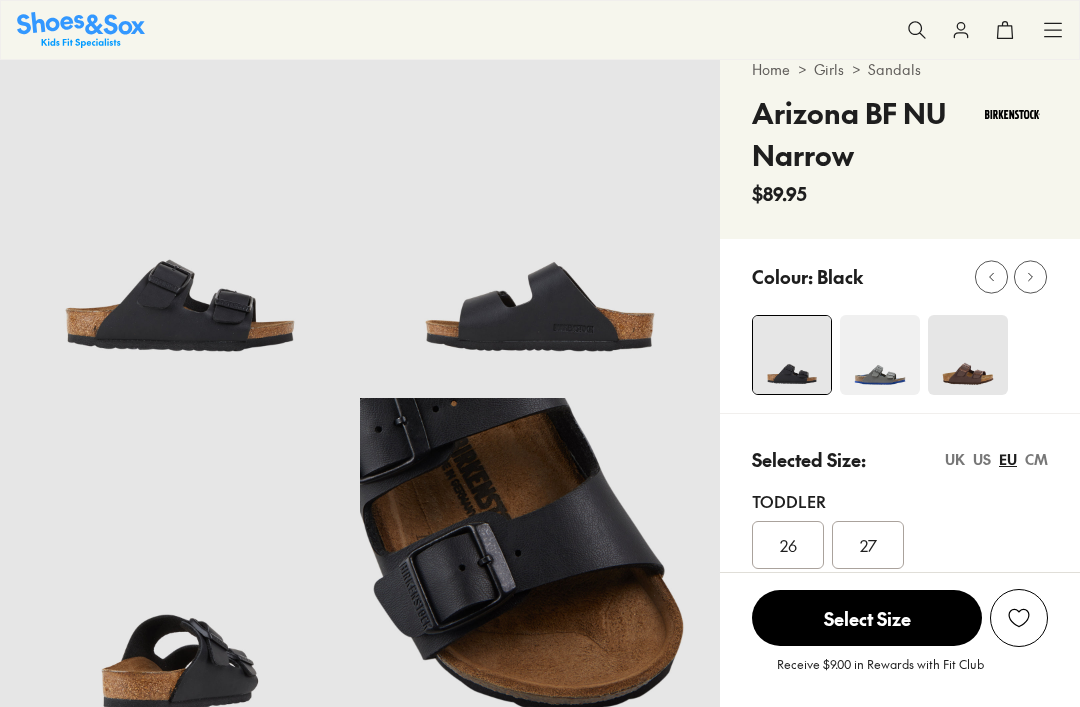 select on "*" 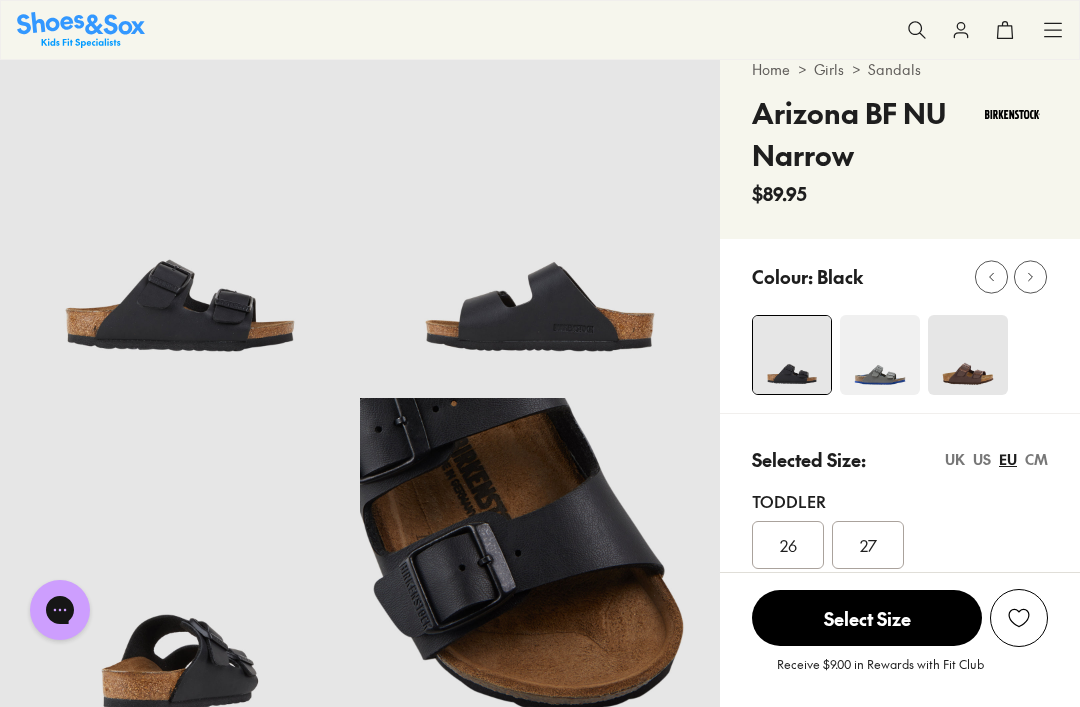 scroll, scrollTop: 0, scrollLeft: 0, axis: both 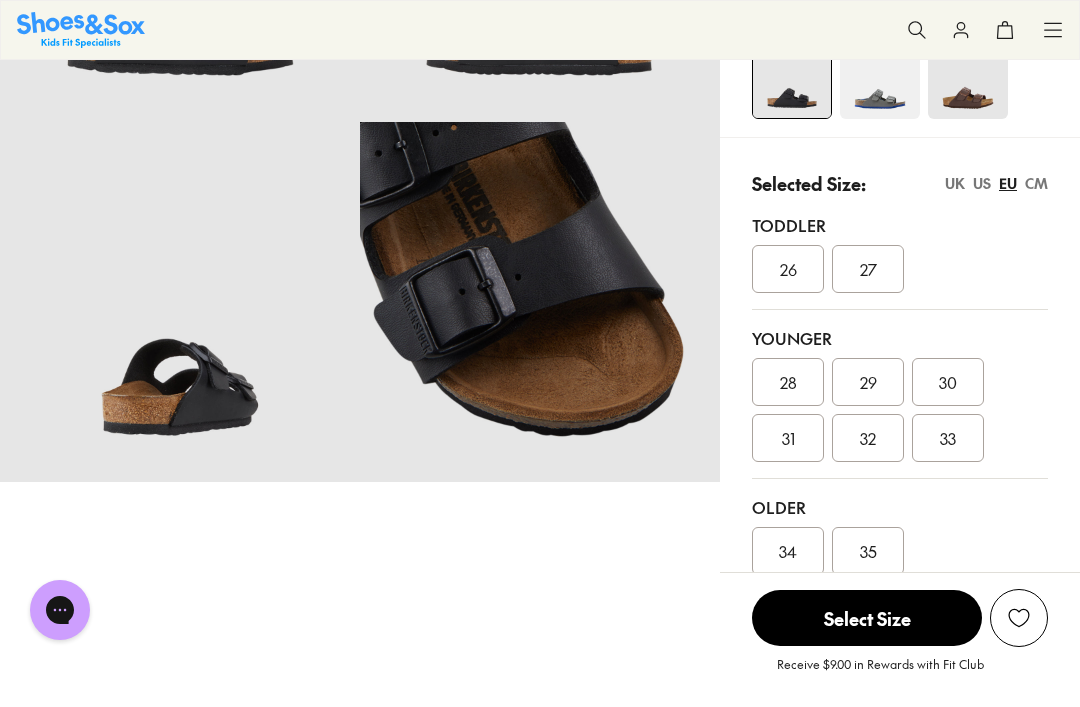 click on "UK" at bounding box center (955, 183) 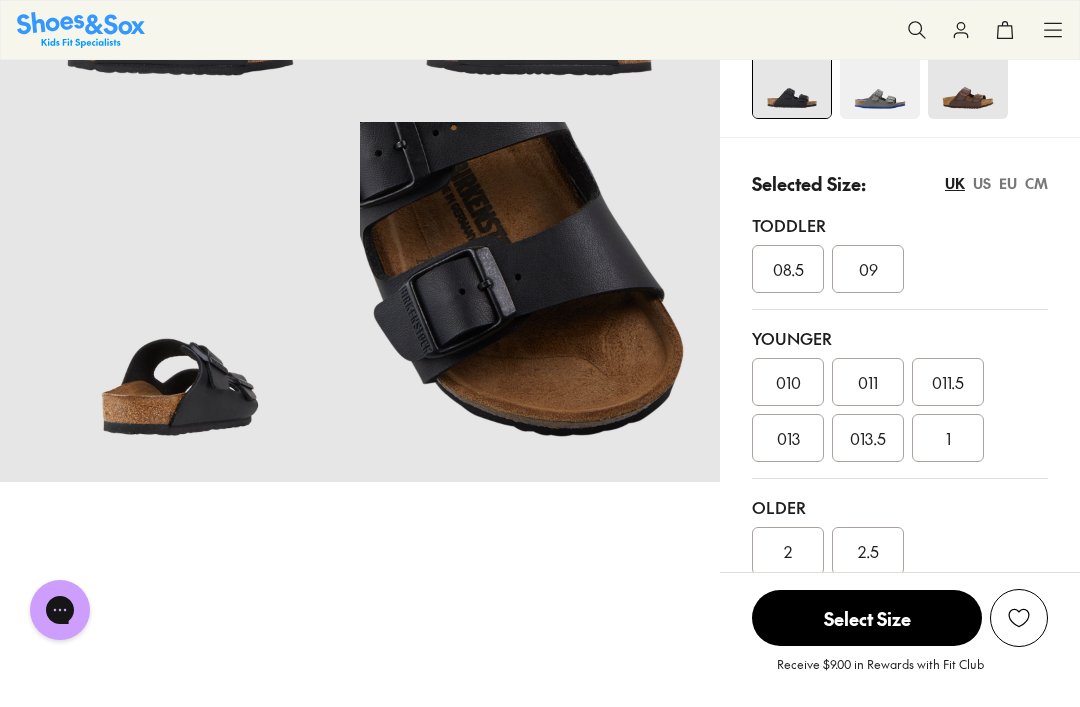click on "US" at bounding box center (982, 183) 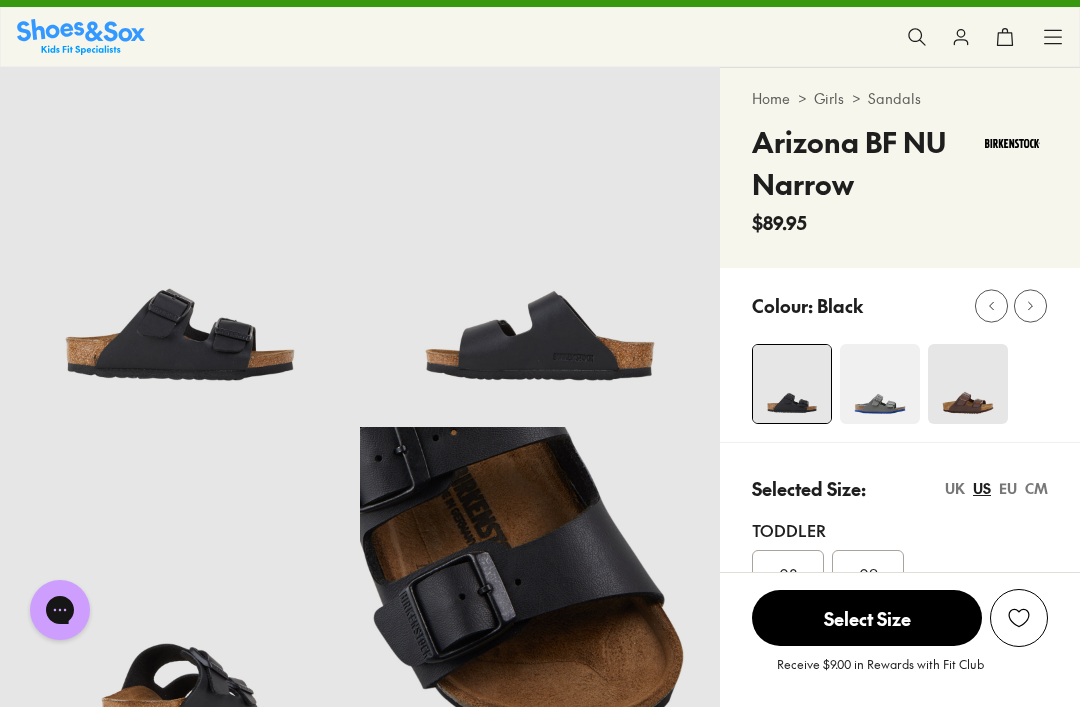 scroll, scrollTop: 0, scrollLeft: 0, axis: both 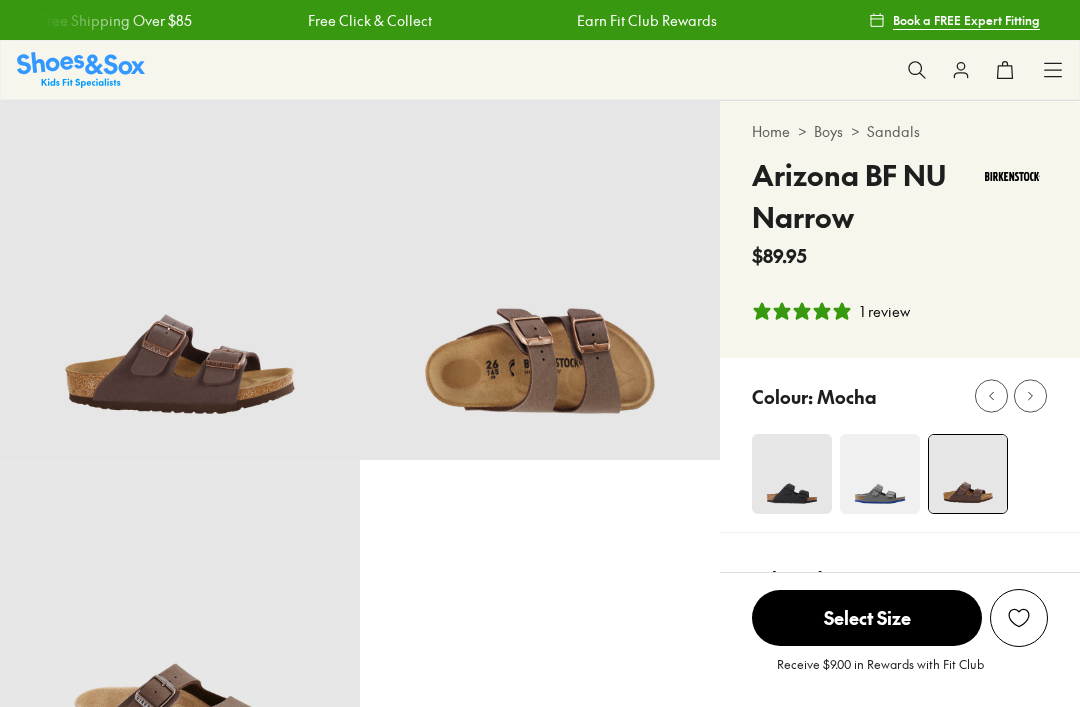 select on "*" 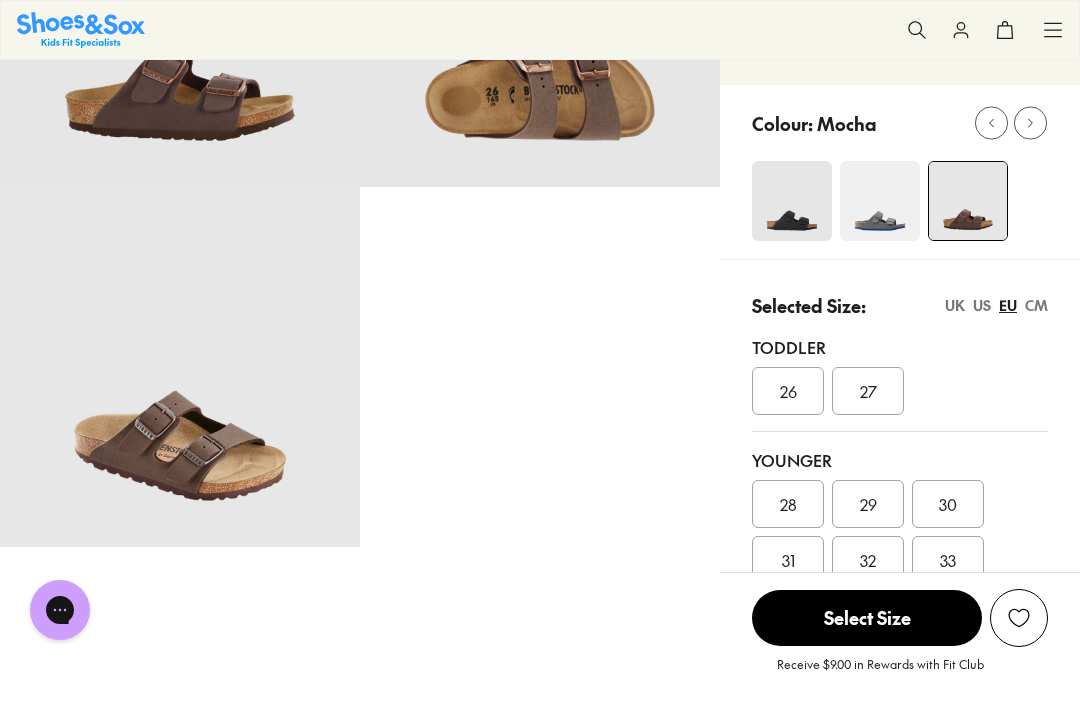scroll, scrollTop: 210, scrollLeft: 0, axis: vertical 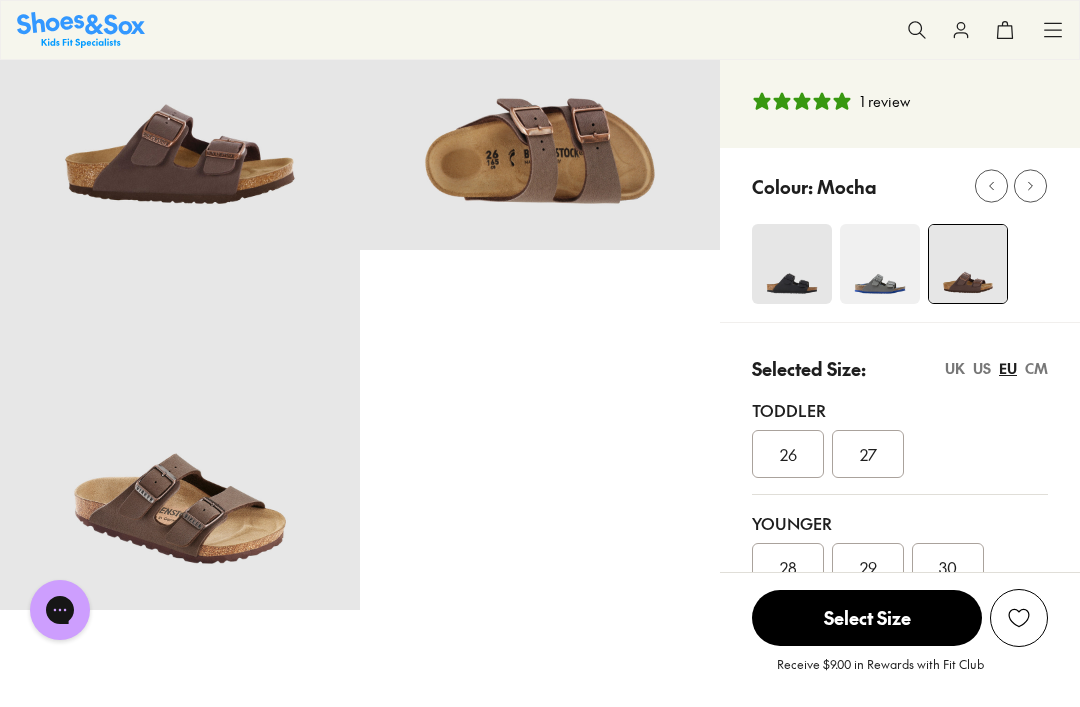 click on "US" at bounding box center [982, 368] 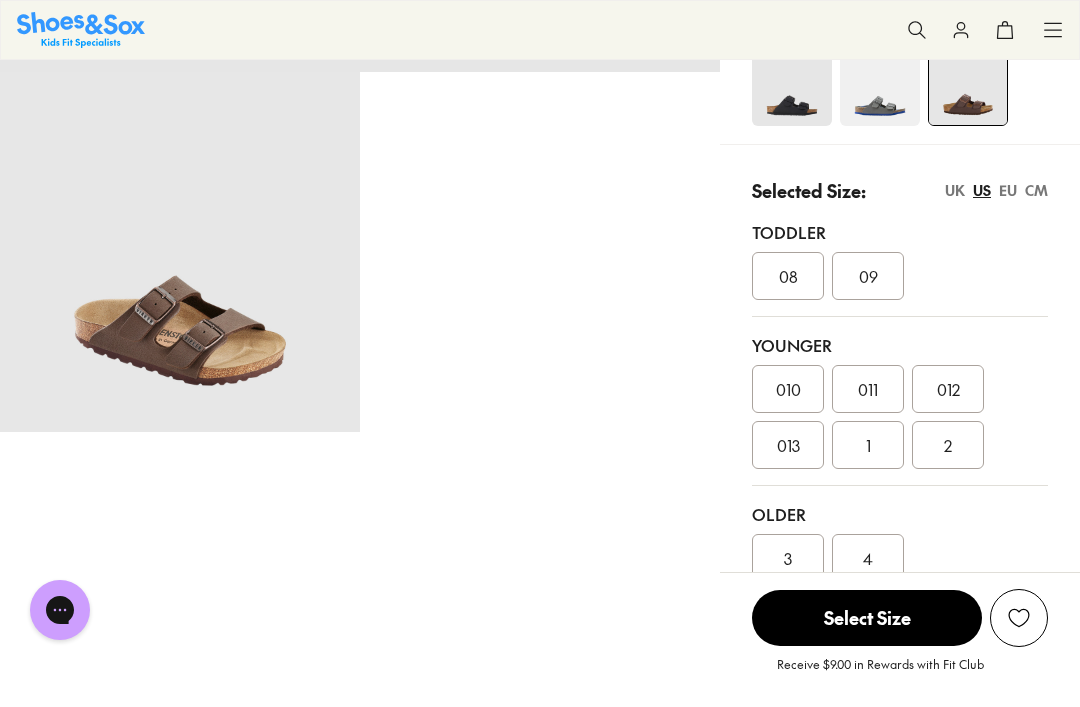 scroll, scrollTop: 418, scrollLeft: 0, axis: vertical 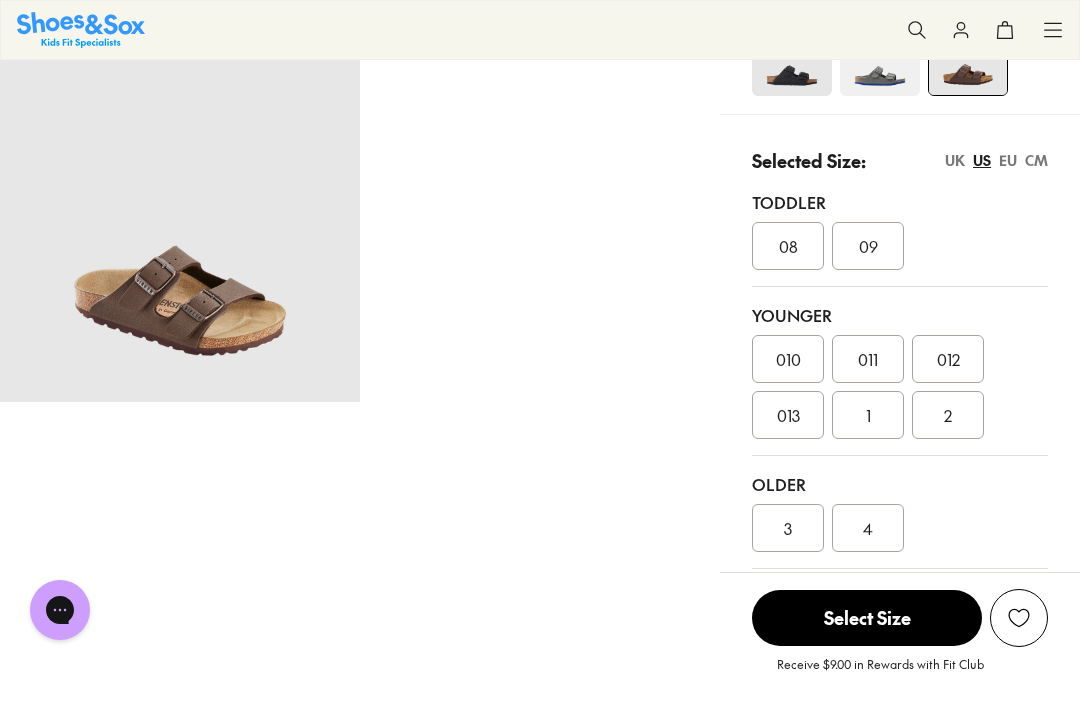 click on "3" at bounding box center [788, 528] 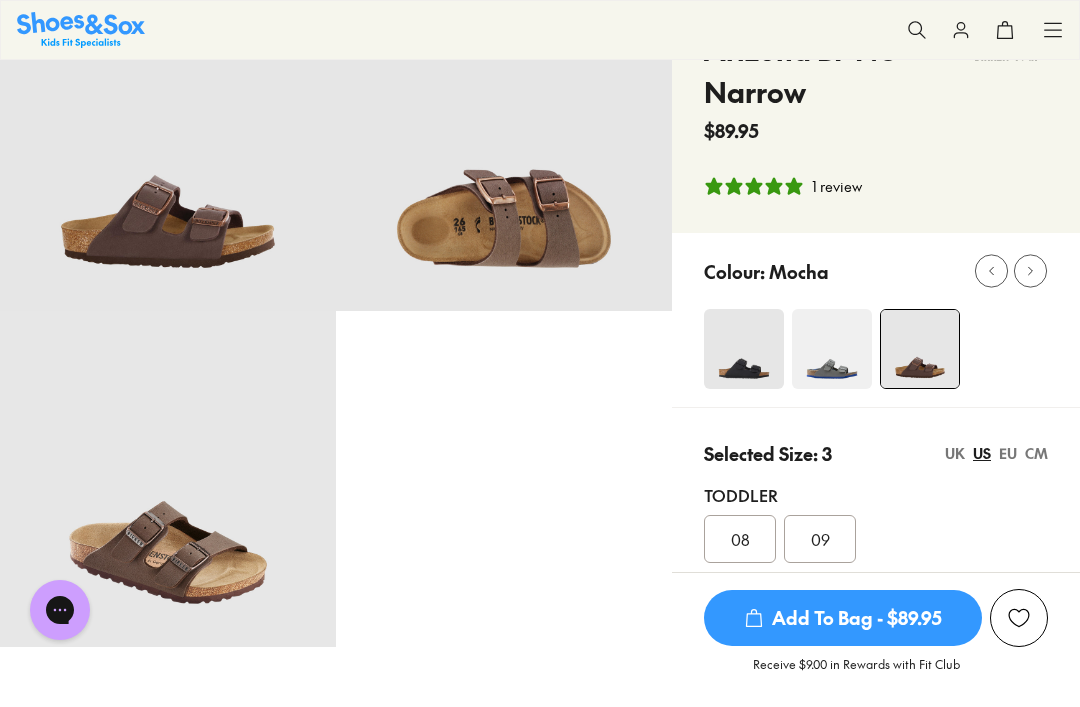 scroll, scrollTop: 126, scrollLeft: 0, axis: vertical 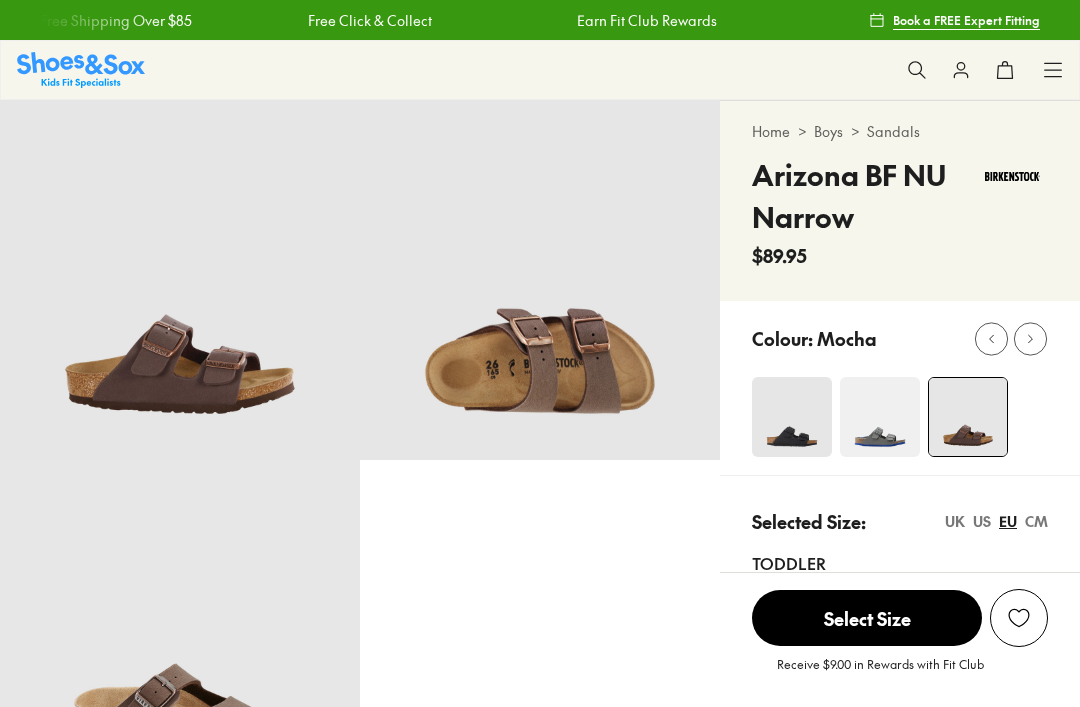 select on "*" 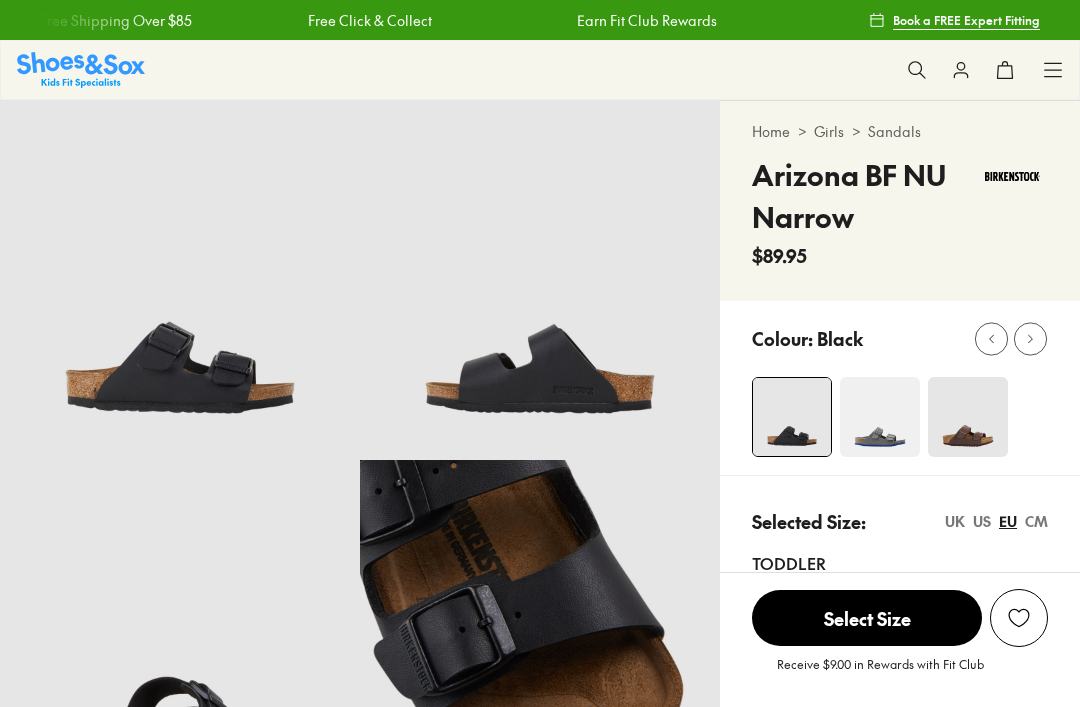 scroll, scrollTop: 0, scrollLeft: 0, axis: both 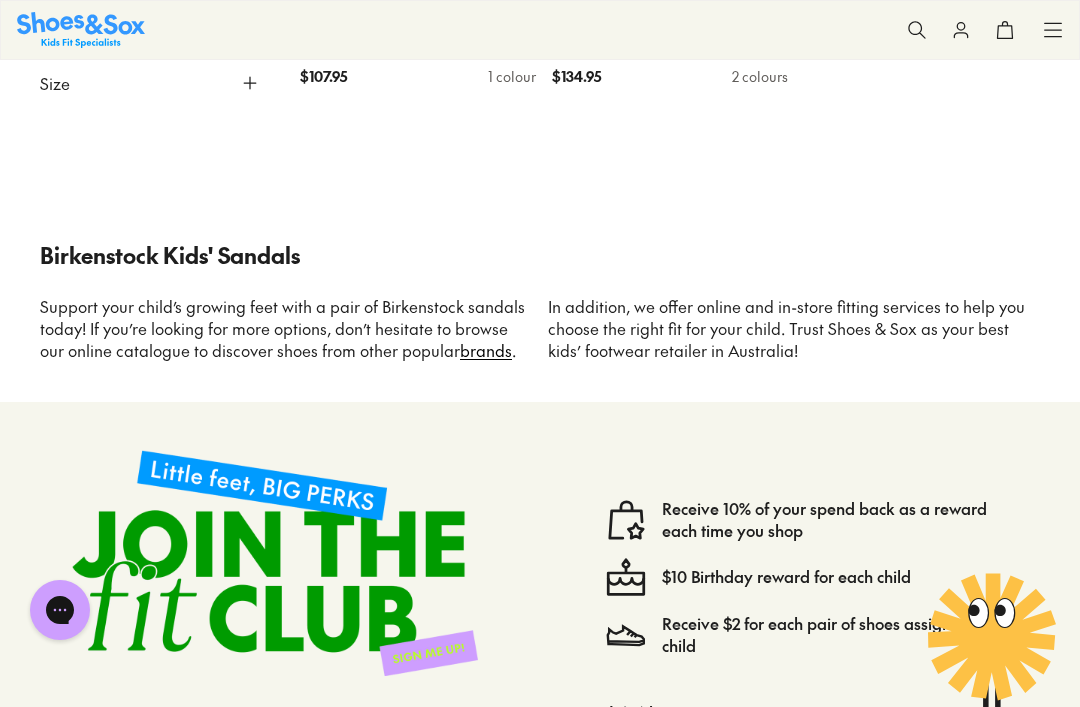 type on "***" 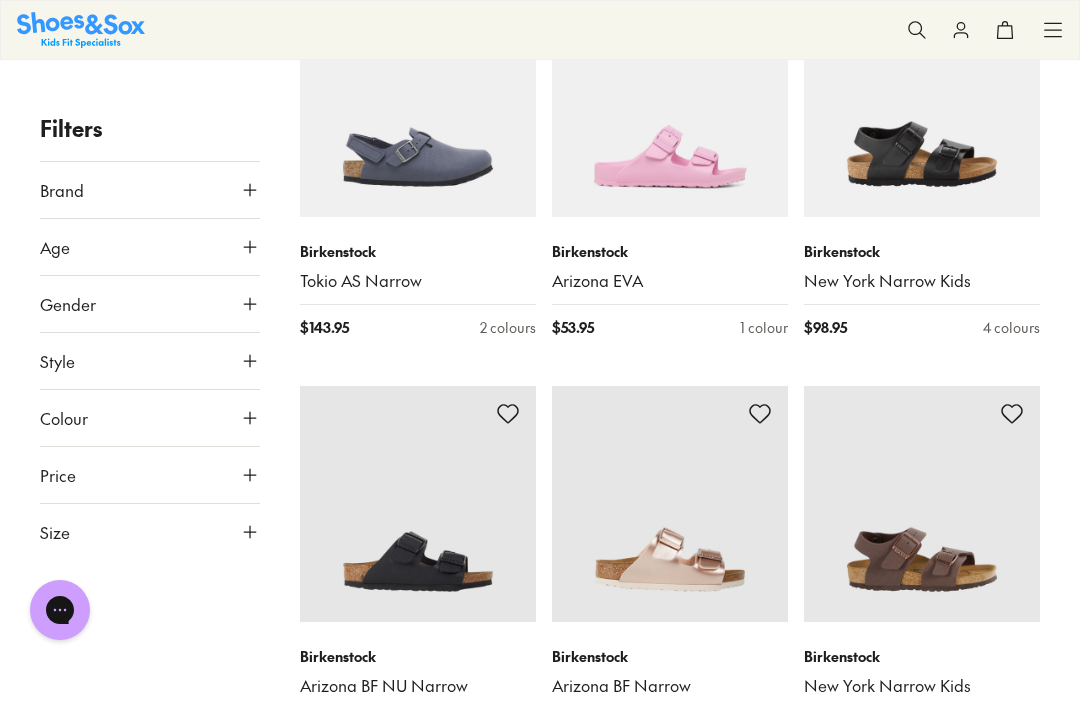 scroll, scrollTop: 2485, scrollLeft: 0, axis: vertical 